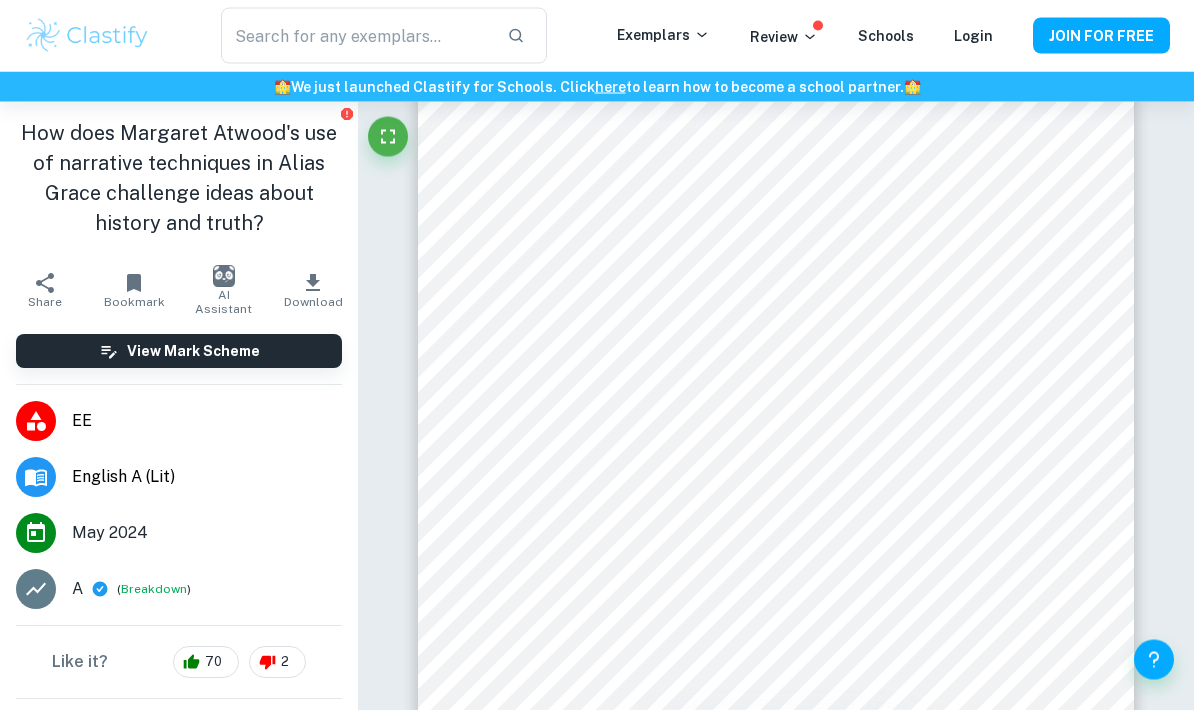 scroll, scrollTop: 1180, scrollLeft: 0, axis: vertical 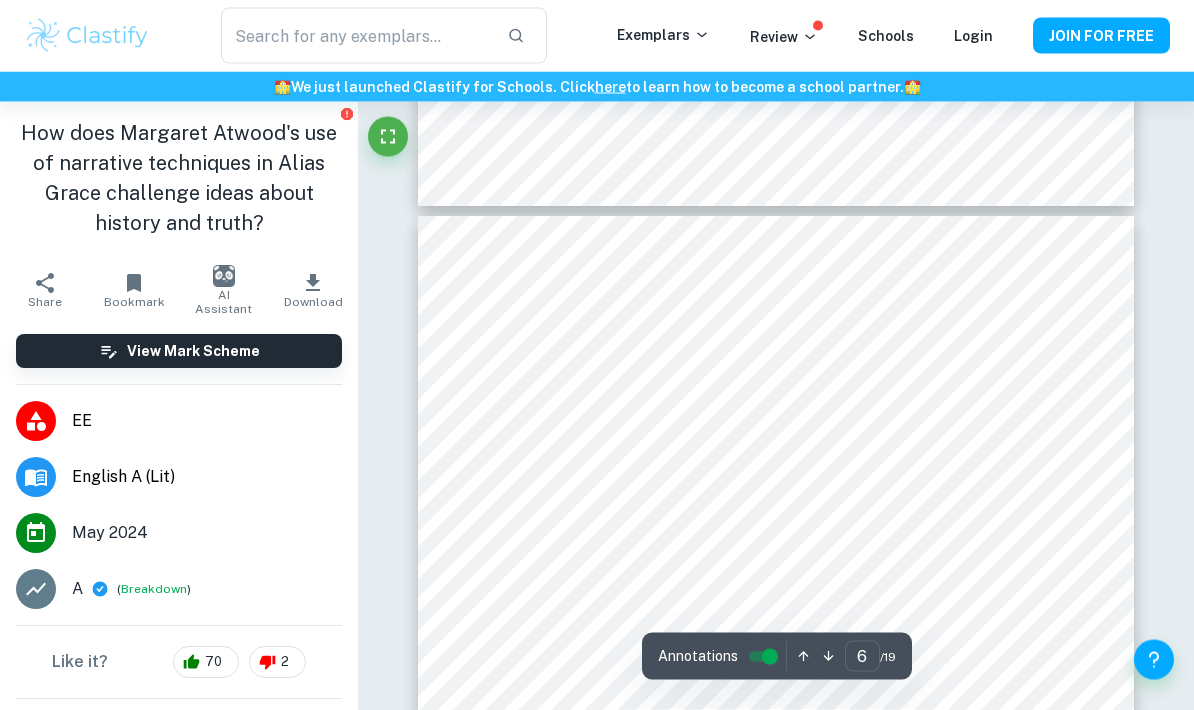 type on "5" 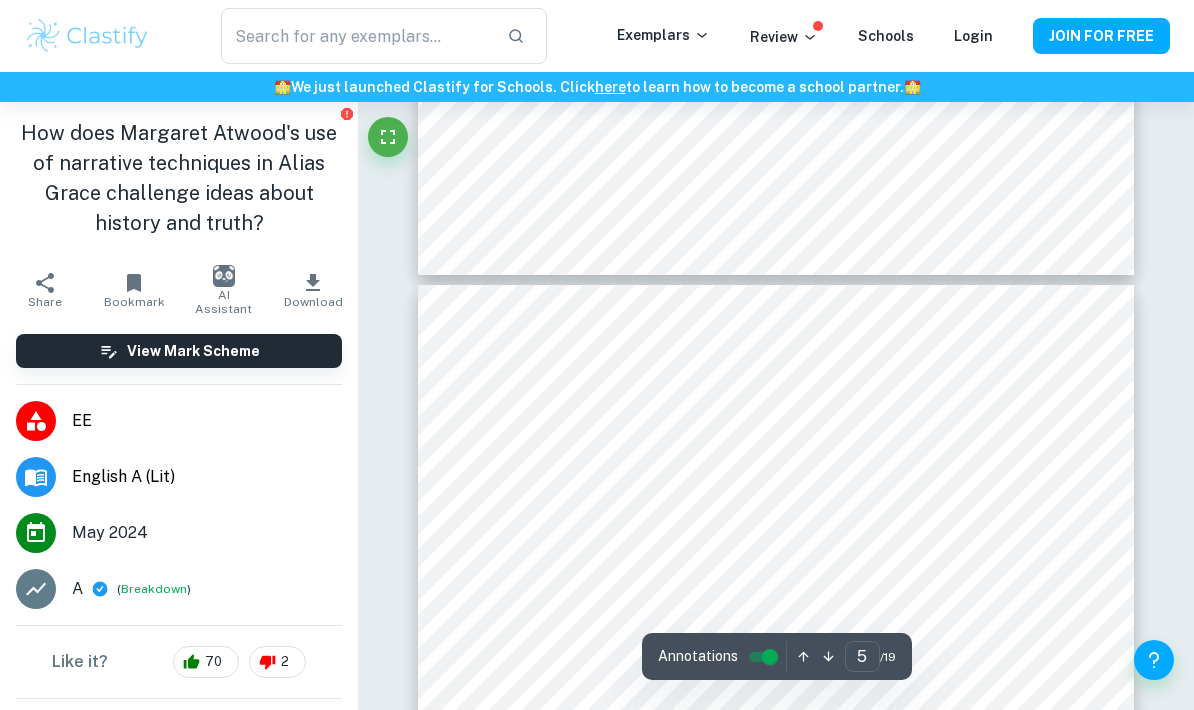scroll, scrollTop: 3803, scrollLeft: 0, axis: vertical 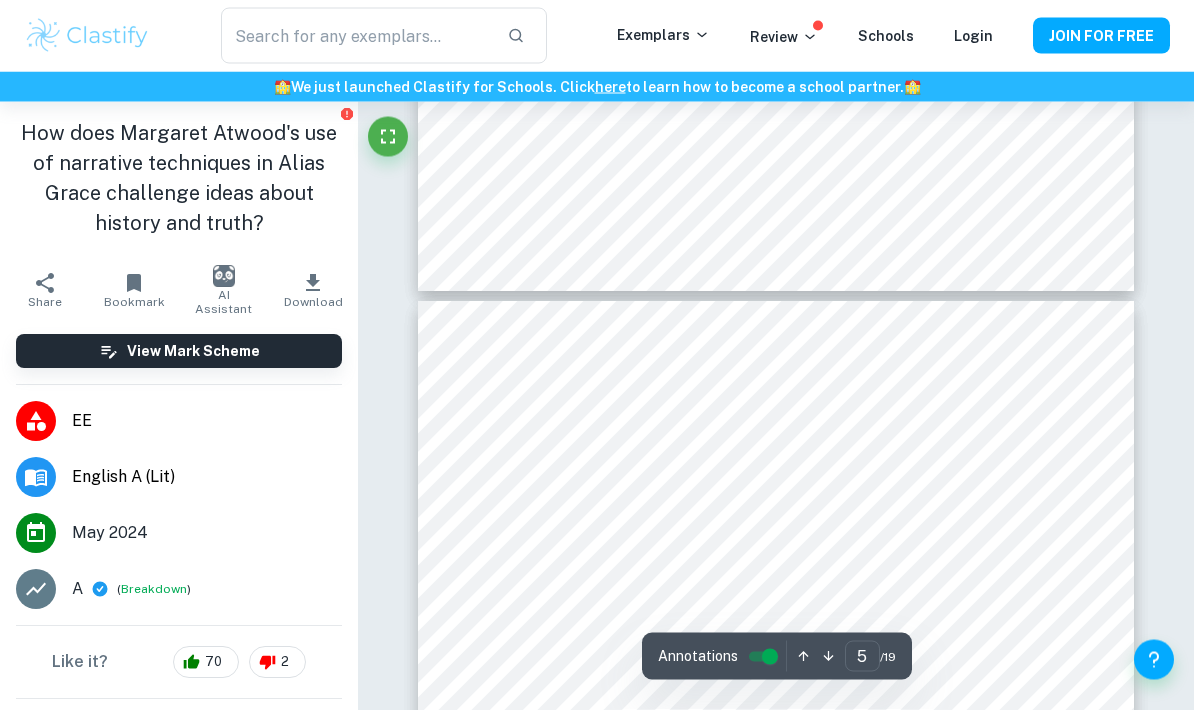 click 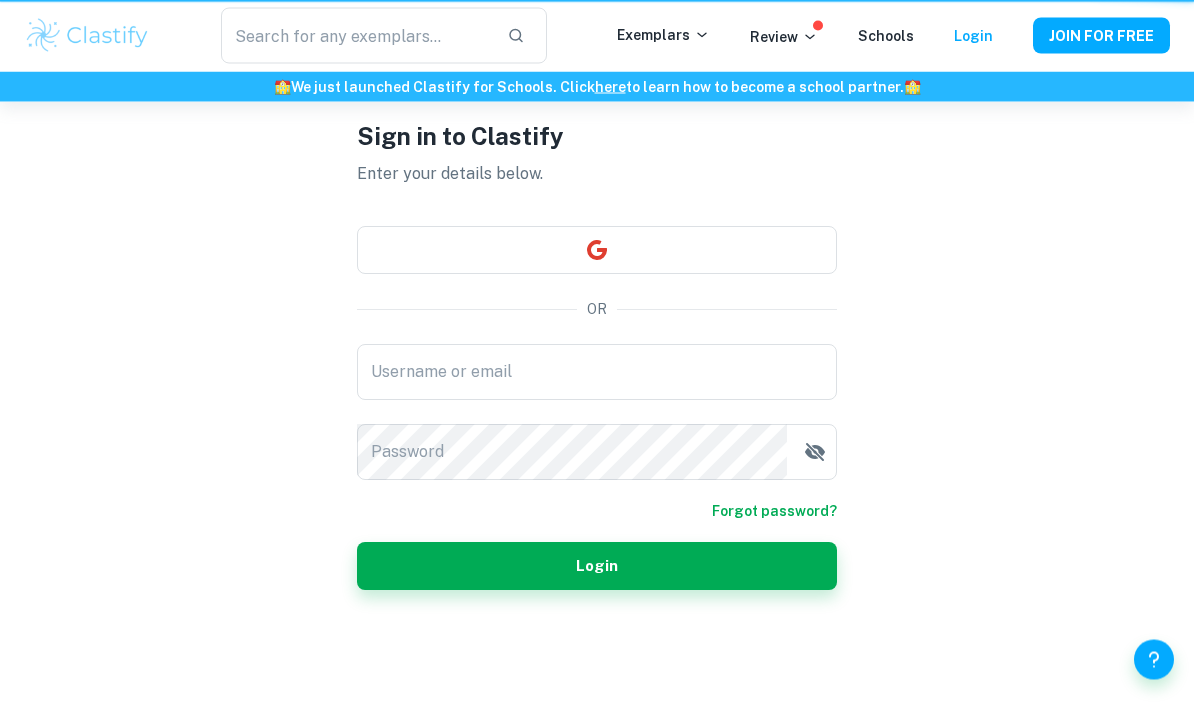 scroll, scrollTop: 0, scrollLeft: 0, axis: both 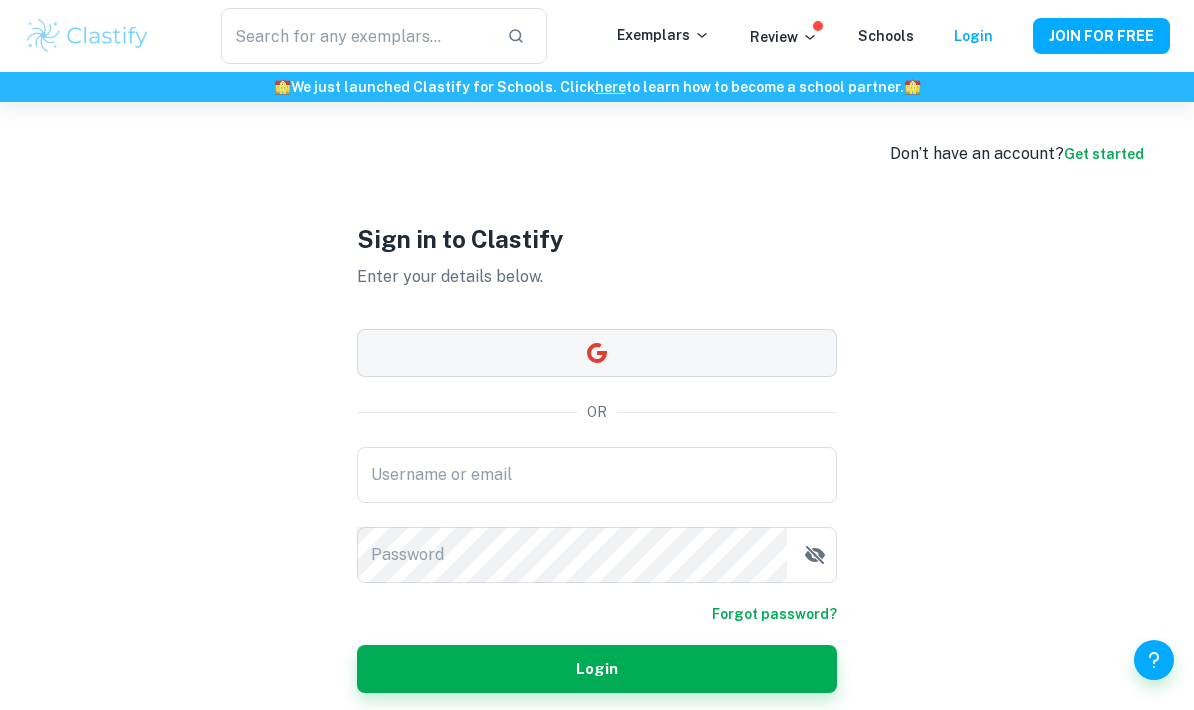 click at bounding box center (597, 353) 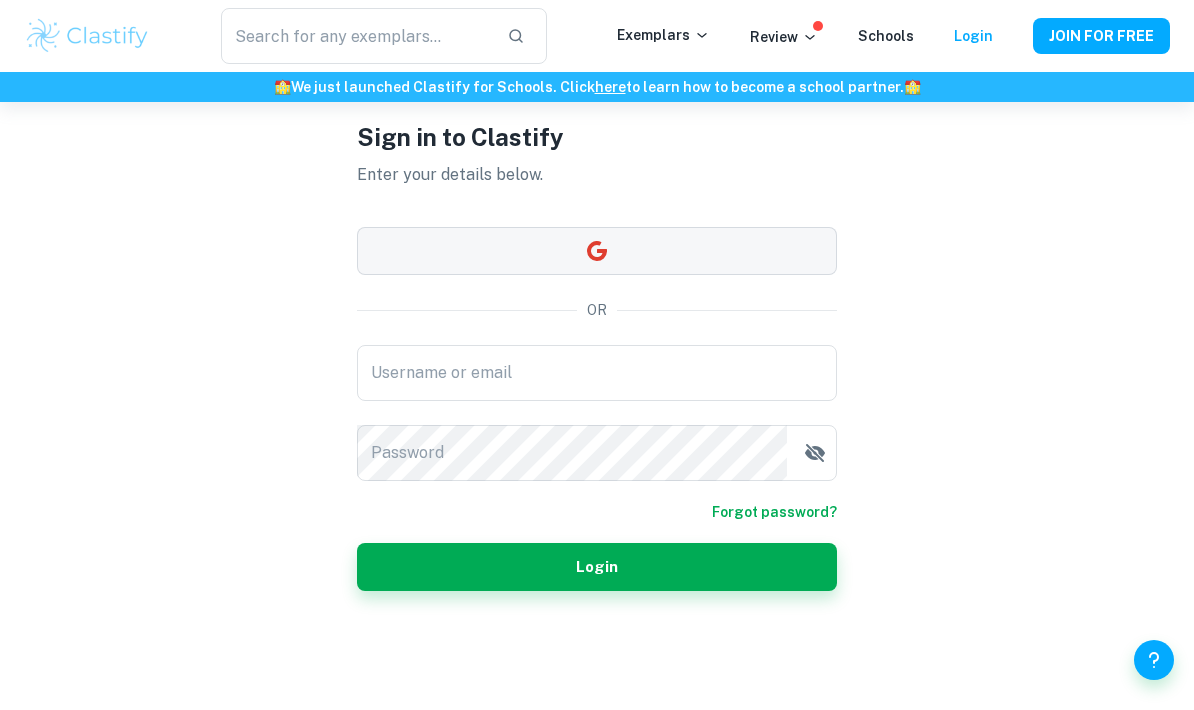 scroll, scrollTop: 0, scrollLeft: 0, axis: both 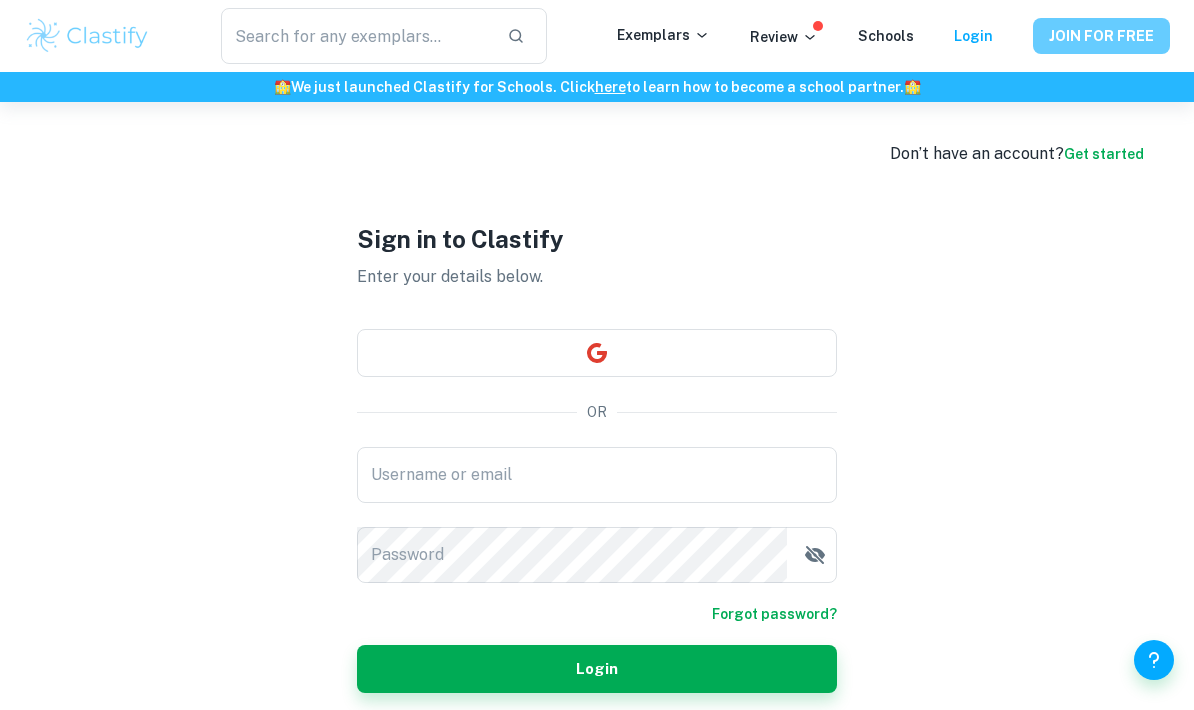 click on "JOIN FOR FREE" at bounding box center (1101, 36) 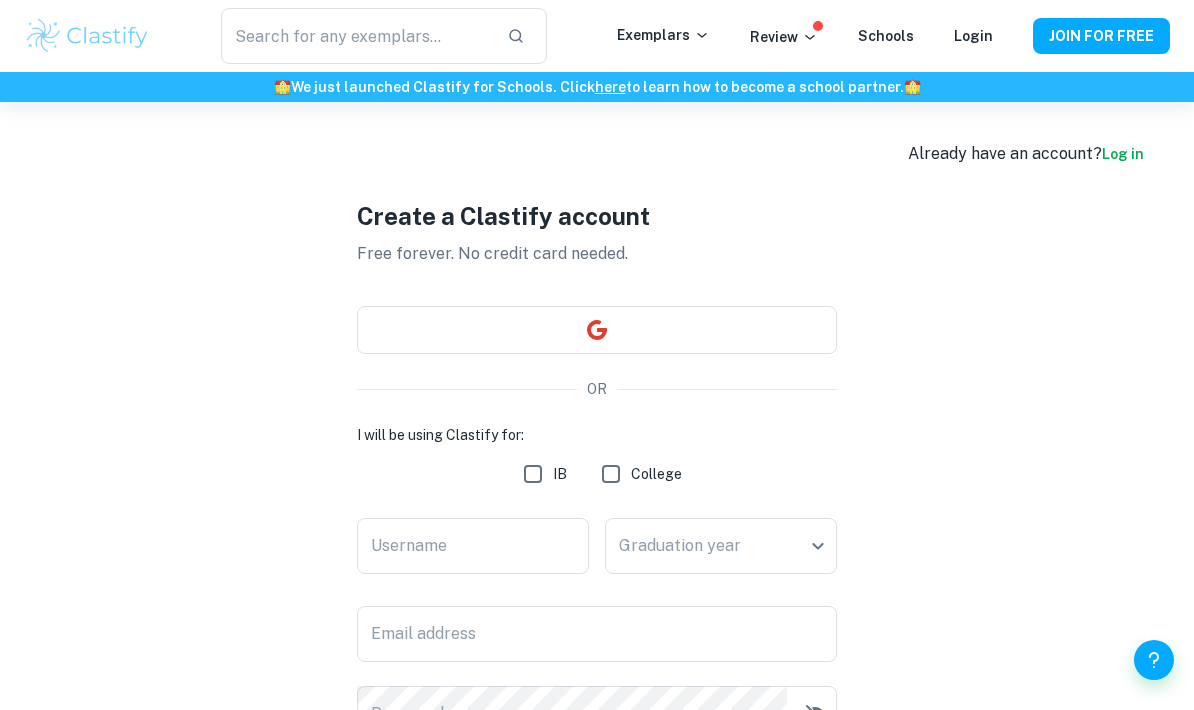 click on "Create a Clastify account Free forever. No credit card needed. OR I will be using Clastify for: IB College Username Username Graduation year ​ Graduation year Email address Email address Password Password I agree to Clastify's  Terms of Service ,  Privacy Policy  and  Academic Integrity Policy . I want to receive personalized commercial communications from Clastify by email. Register" at bounding box center (597, 548) 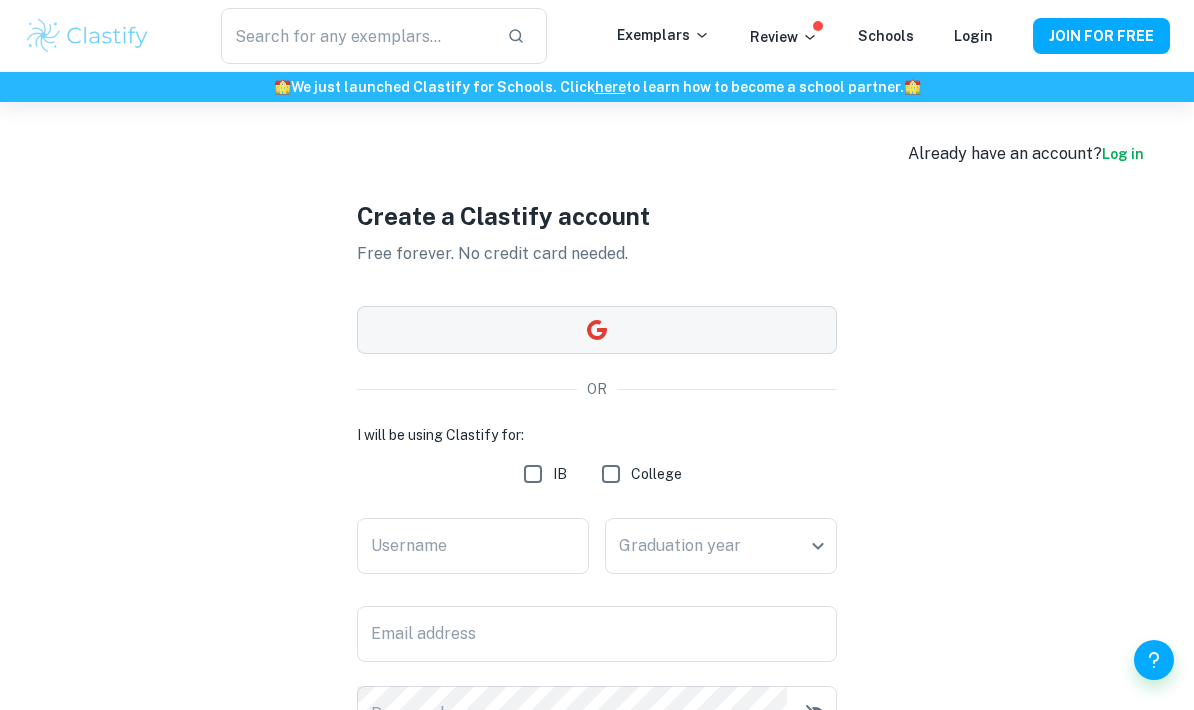 click at bounding box center [597, 330] 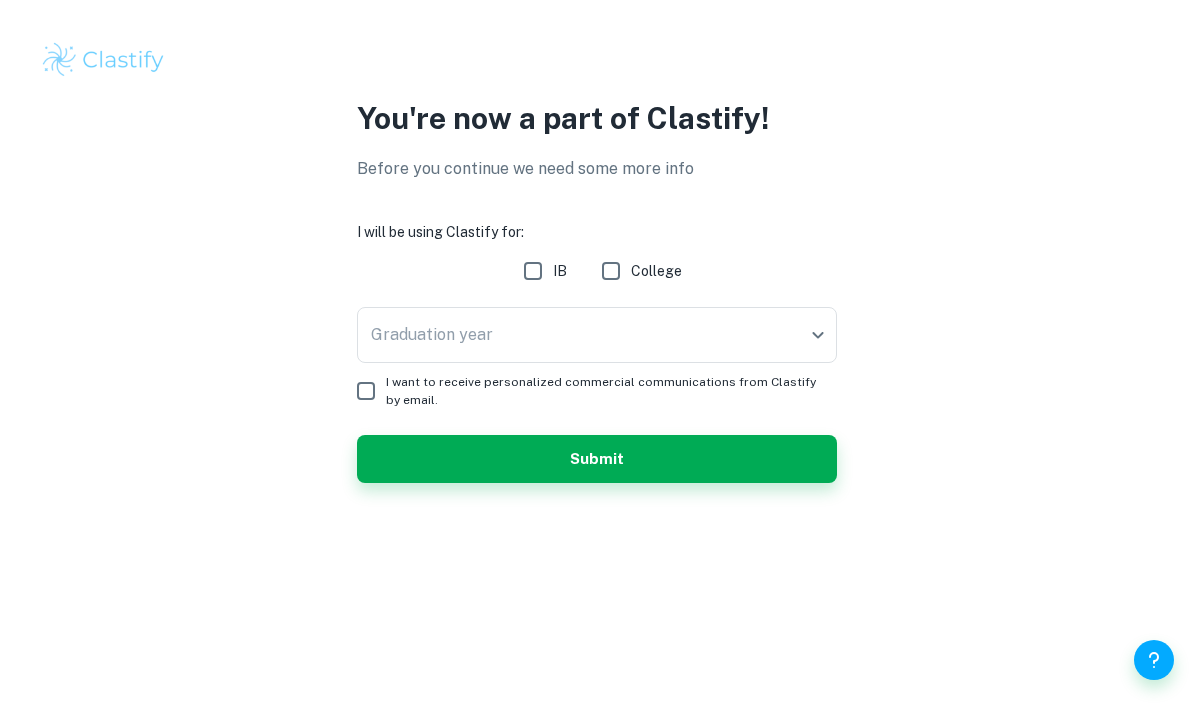 scroll, scrollTop: 0, scrollLeft: 0, axis: both 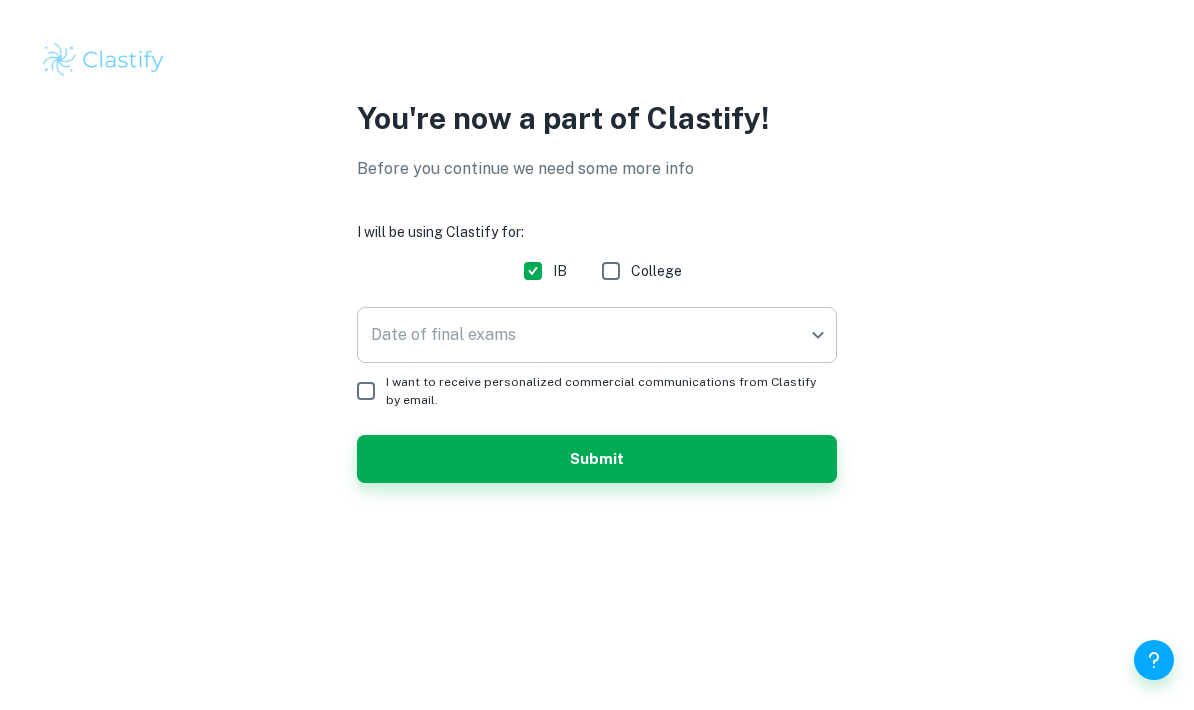 click on "We value your privacy We use cookies to enhance your browsing experience, serve personalised ads or content, and analyse our traffic. By clicking "Accept All", you consent to our use of cookies.   Cookie Policy Customise   Reject All   Accept All   Customise Consent Preferences   We use cookies to help you navigate efficiently and perform certain functions. You will find detailed information about all cookies under each consent category below. The cookies that are categorised as "Necessary" are stored on your browser as they are essential for enabling the basic functionalities of the site. ...  Show more For more information on how Google's third-party cookies operate and handle your data, see:   Google Privacy Policy Necessary Always Active Necessary cookies are required to enable the basic features of this site, such as providing secure log-in or adjusting your consent preferences. These cookies do not store any personally identifiable data. Functional Analytics Performance Advertisement Uncategorised" at bounding box center [597, 355] 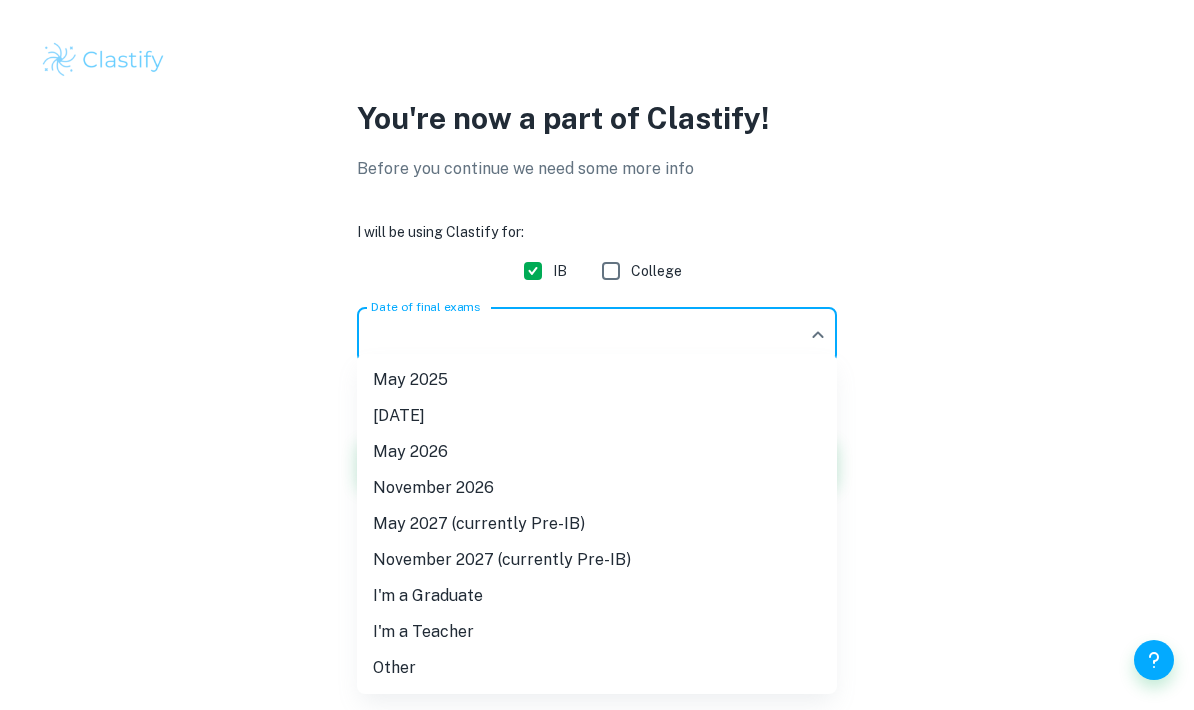 click at bounding box center [597, 355] 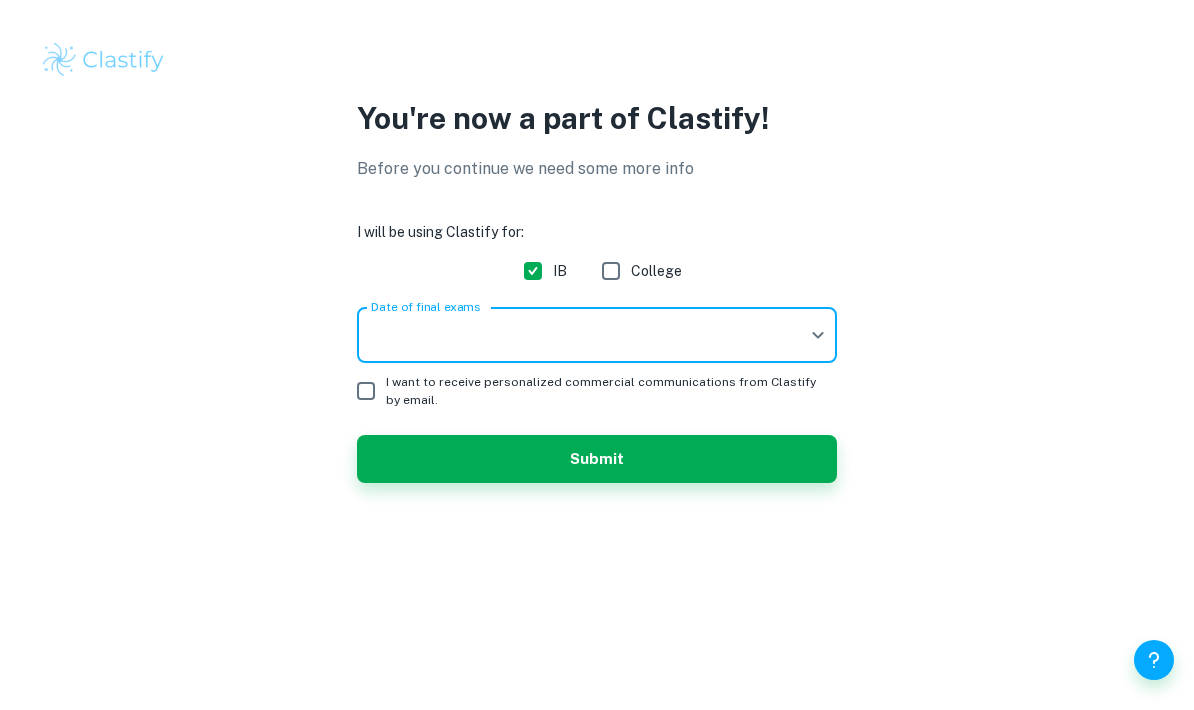 click on "We value your privacy We use cookies to enhance your browsing experience, serve personalised ads or content, and analyse our traffic. By clicking "Accept All", you consent to our use of cookies.   Cookie Policy Customise   Reject All   Accept All   Customise Consent Preferences   We use cookies to help you navigate efficiently and perform certain functions. You will find detailed information about all cookies under each consent category below. The cookies that are categorised as "Necessary" are stored on your browser as they are essential for enabling the basic functionalities of the site. ...  Show more For more information on how Google's third-party cookies operate and handle your data, see:   Google Privacy Policy Necessary Always Active Necessary cookies are required to enable the basic features of this site, such as providing secure log-in or adjusting your consent preferences. These cookies do not store any personally identifiable data. Functional Analytics Performance Advertisement Uncategorised" at bounding box center [597, 355] 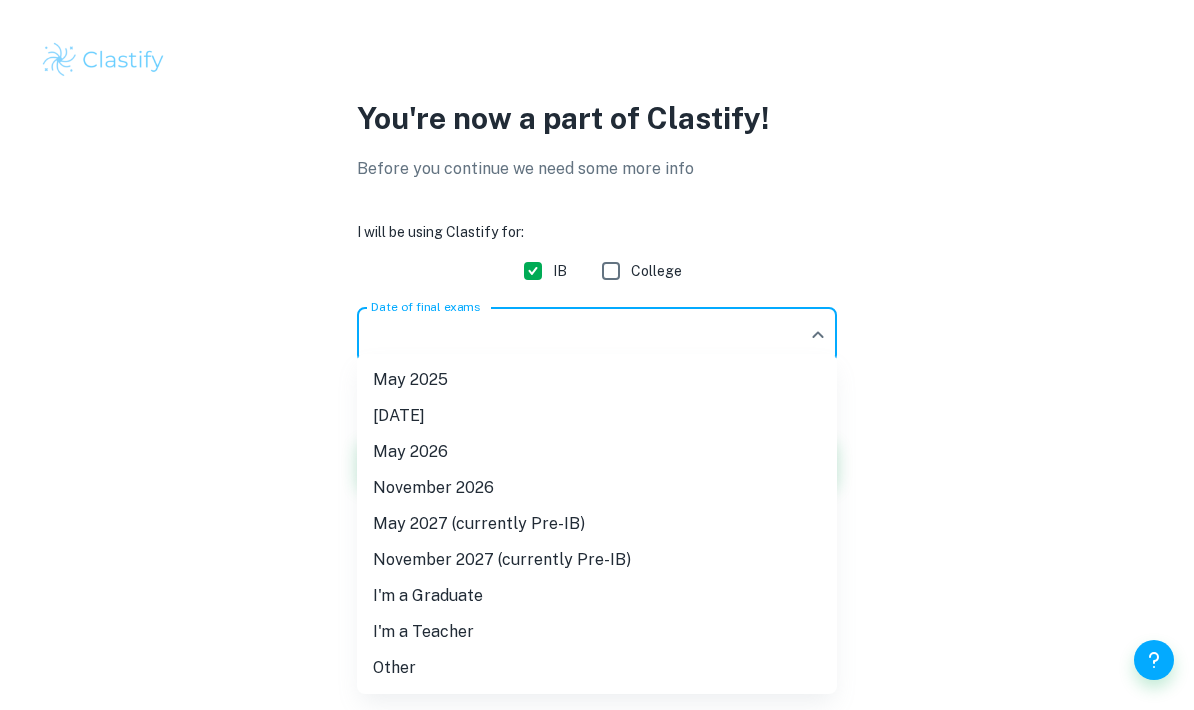 click on "May 2026" at bounding box center (597, 452) 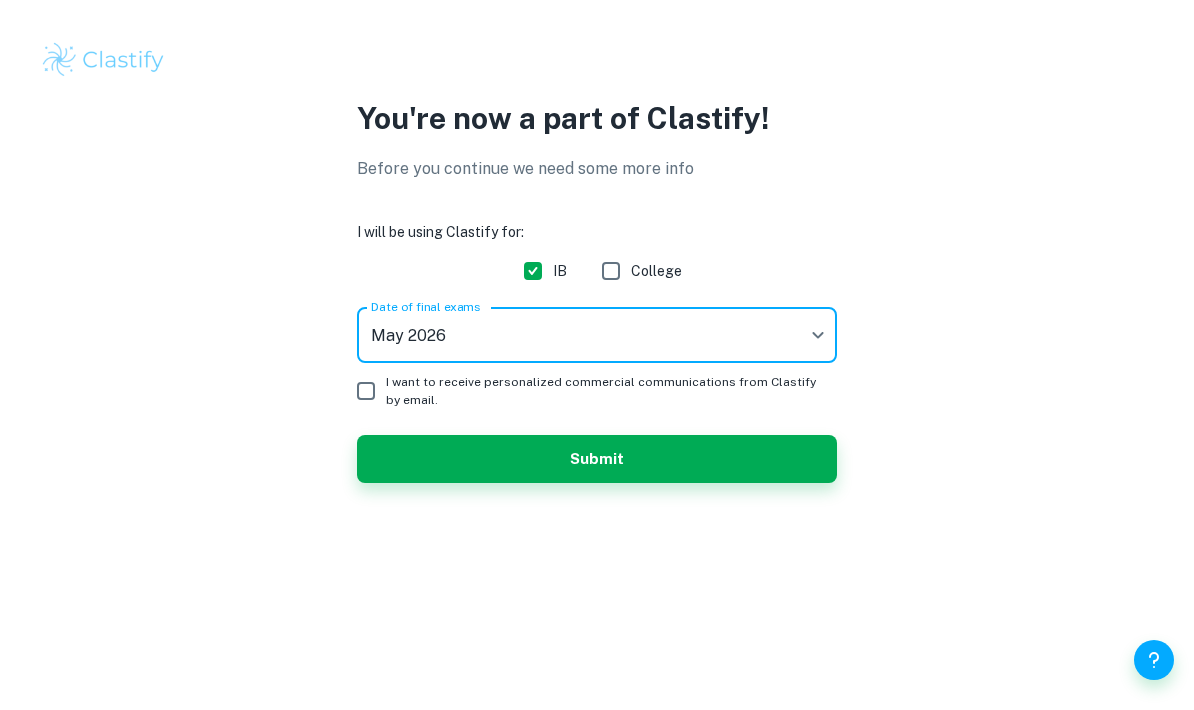 click on "I want to receive personalized commercial communications from Clastify by email." at bounding box center (366, 391) 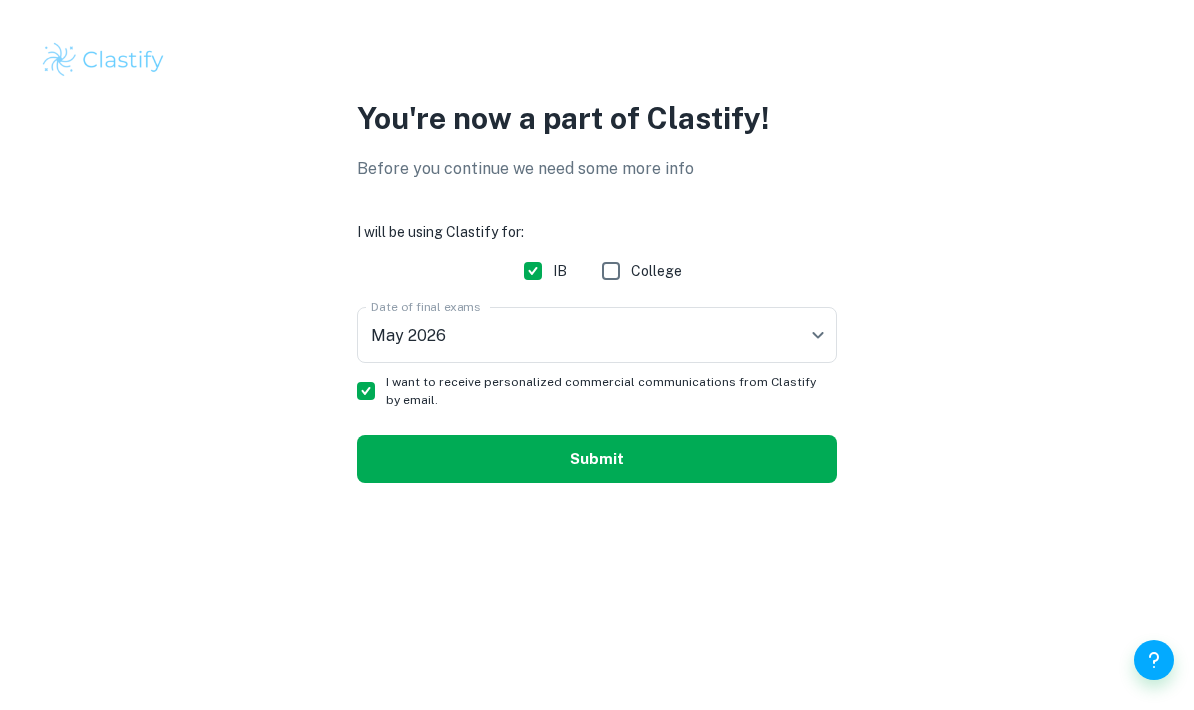 click on "Submit" at bounding box center [597, 459] 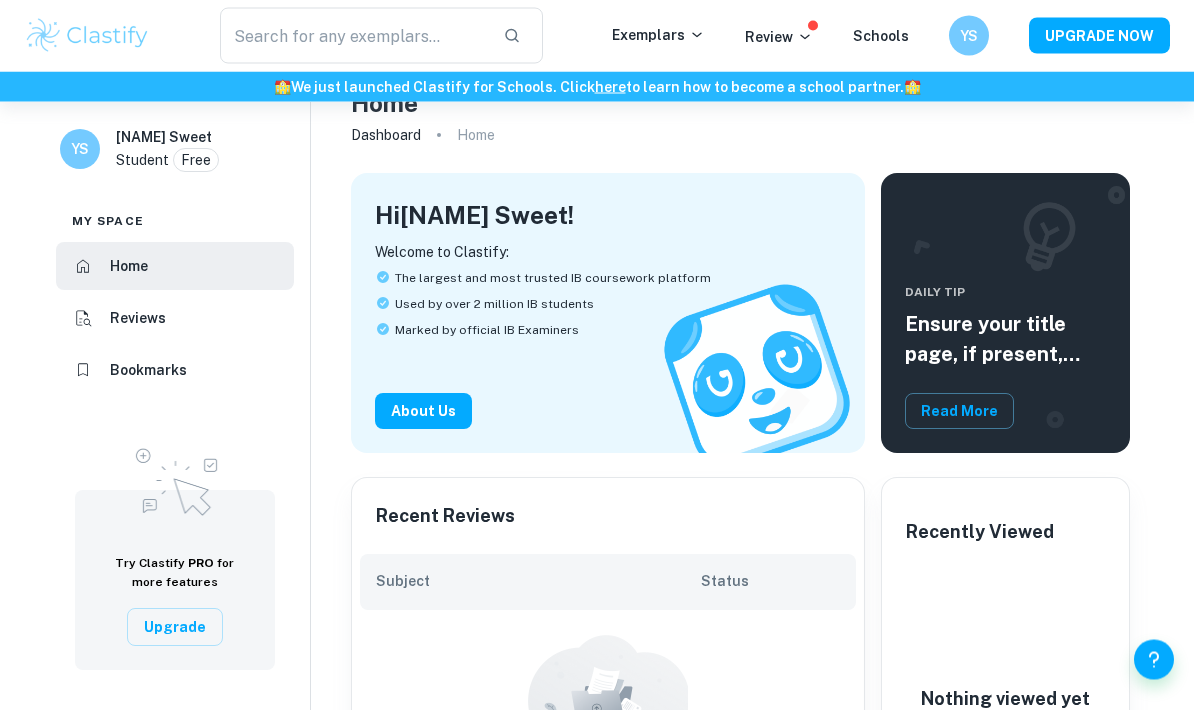 scroll, scrollTop: 0, scrollLeft: 0, axis: both 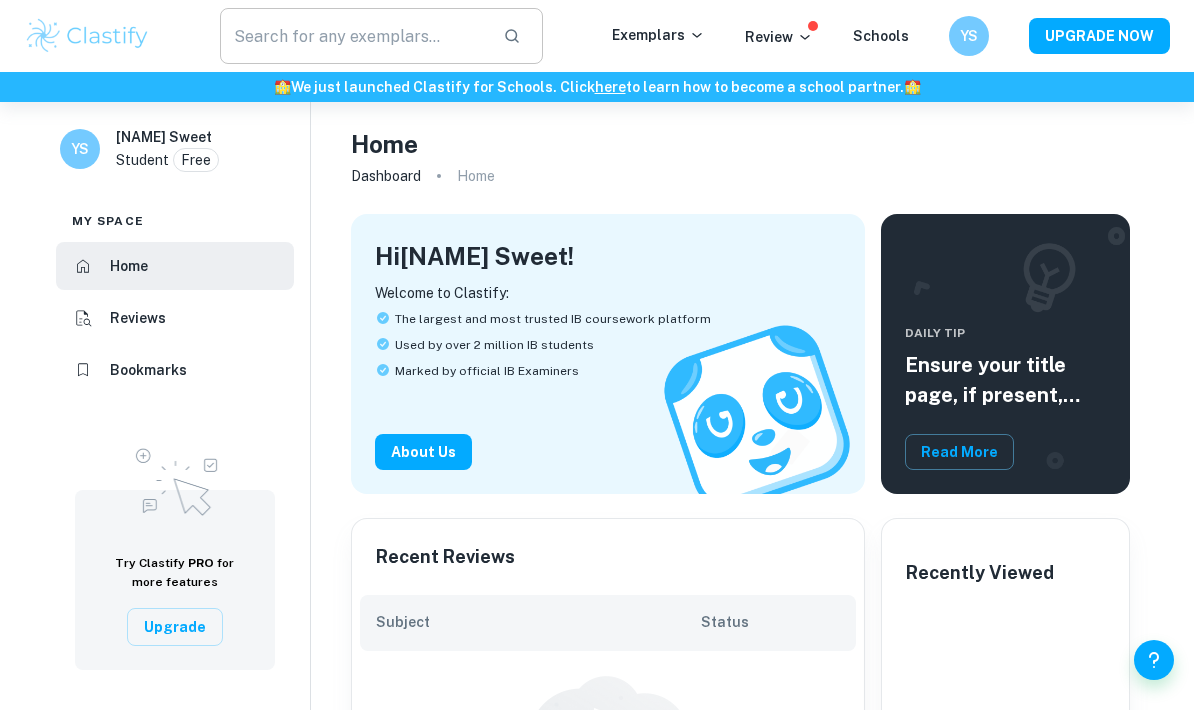 click at bounding box center (353, 36) 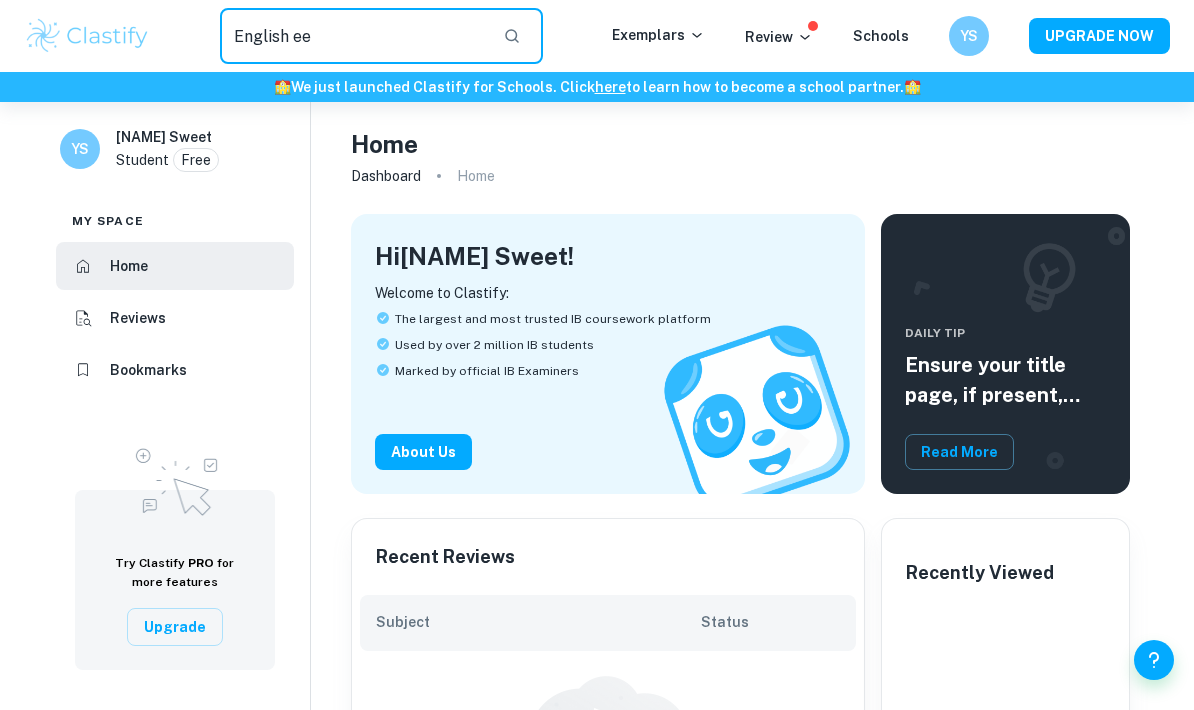 type on "English ee" 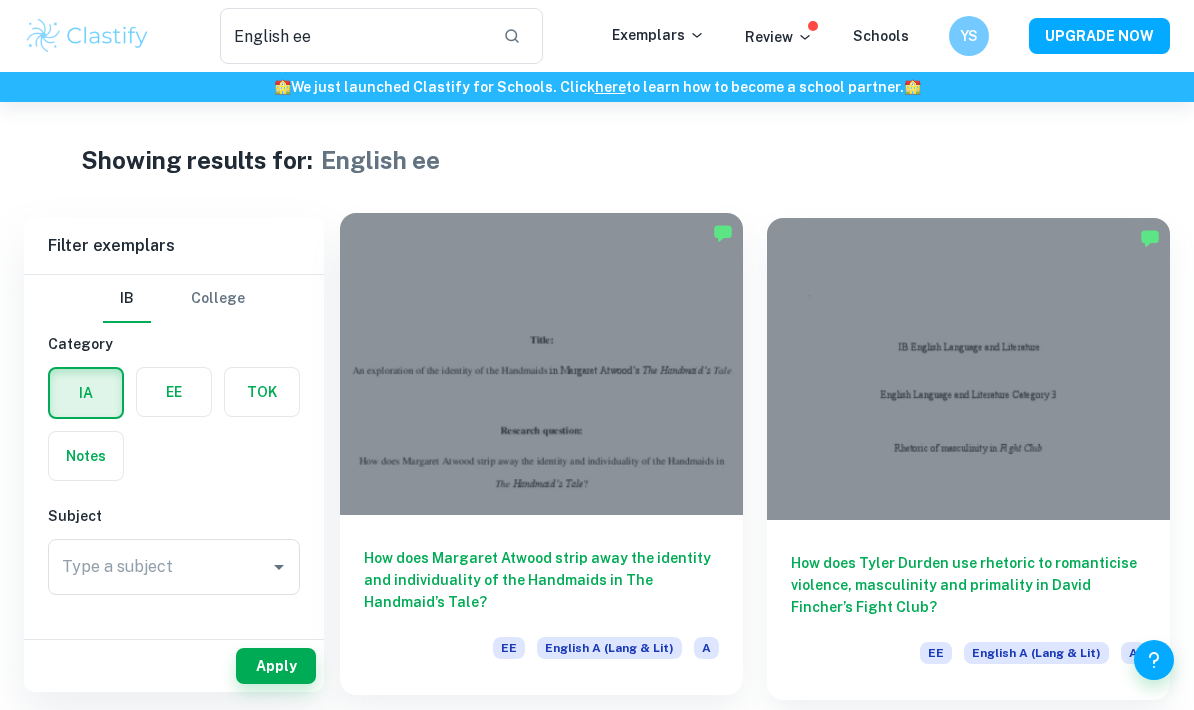 click at bounding box center (541, 364) 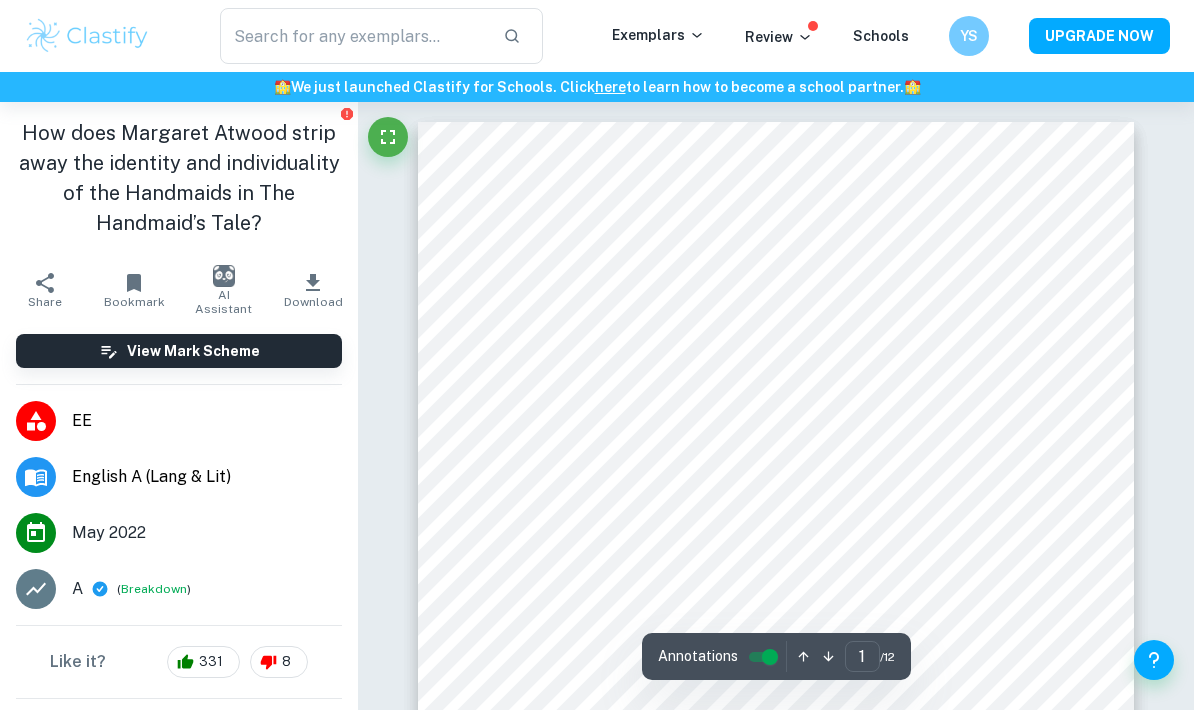 click on "Download" at bounding box center (314, 290) 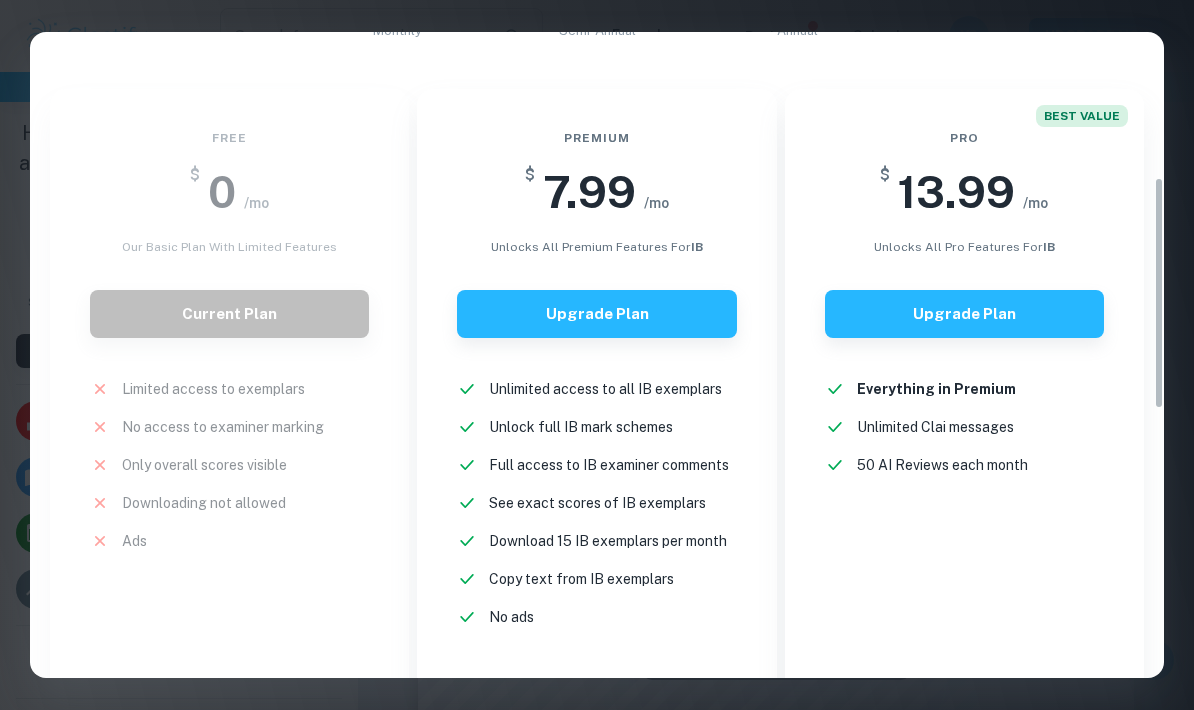 scroll, scrollTop: 399, scrollLeft: 0, axis: vertical 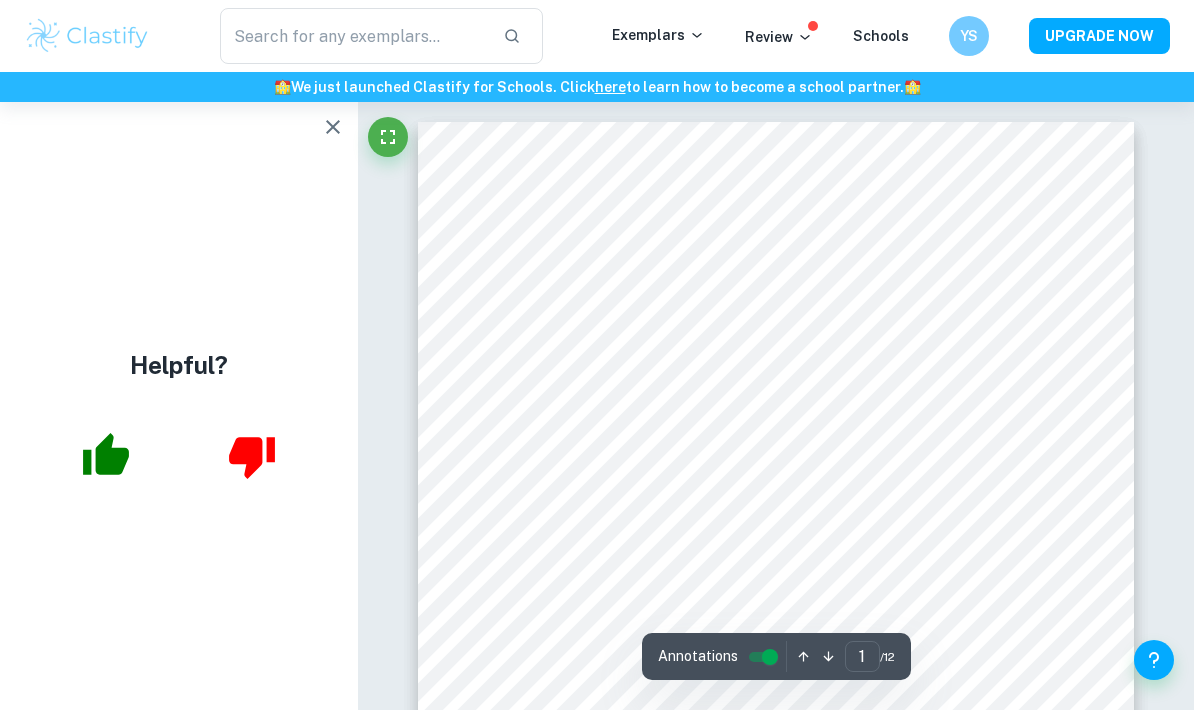 click 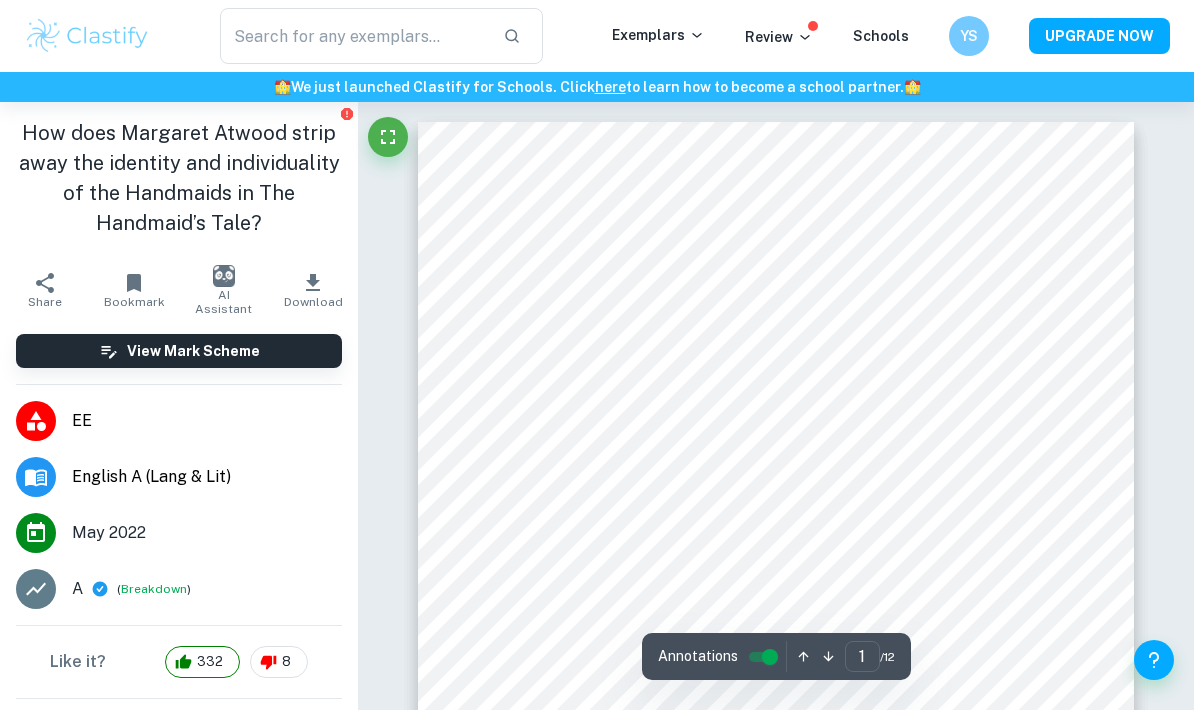click on "English A (Lang & Lit)" at bounding box center (179, 477) 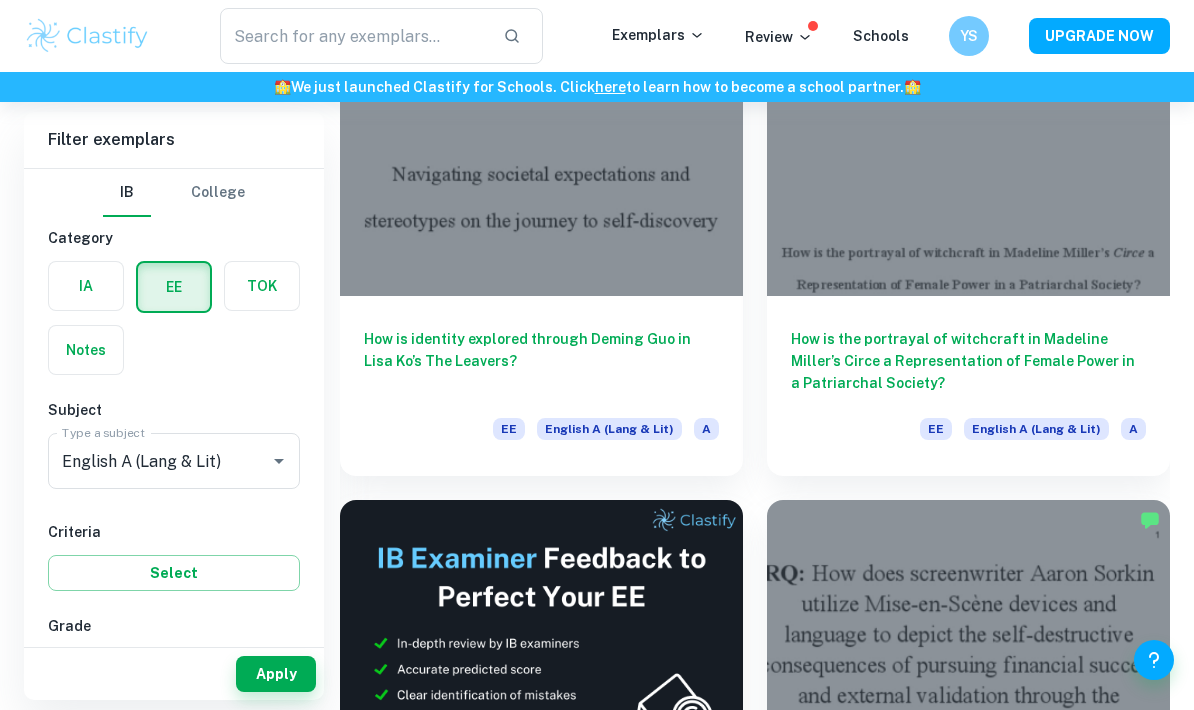 scroll, scrollTop: 0, scrollLeft: 0, axis: both 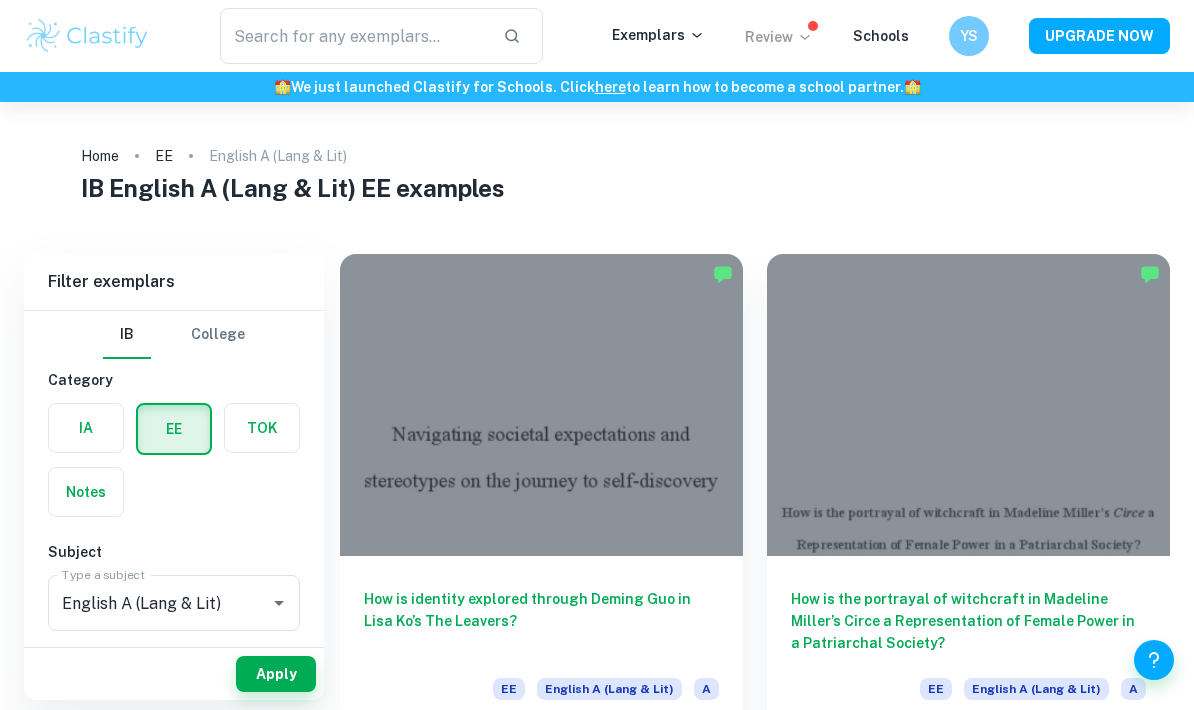 click on "Review" at bounding box center [779, 37] 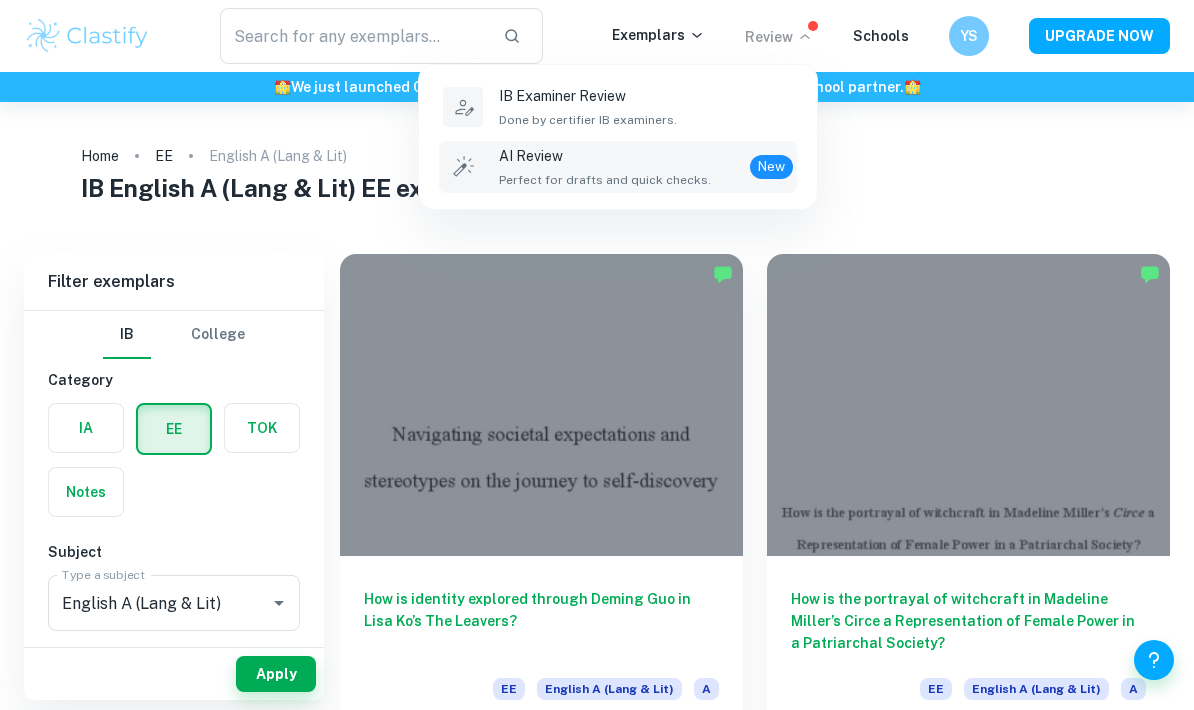click on "New" at bounding box center (771, 167) 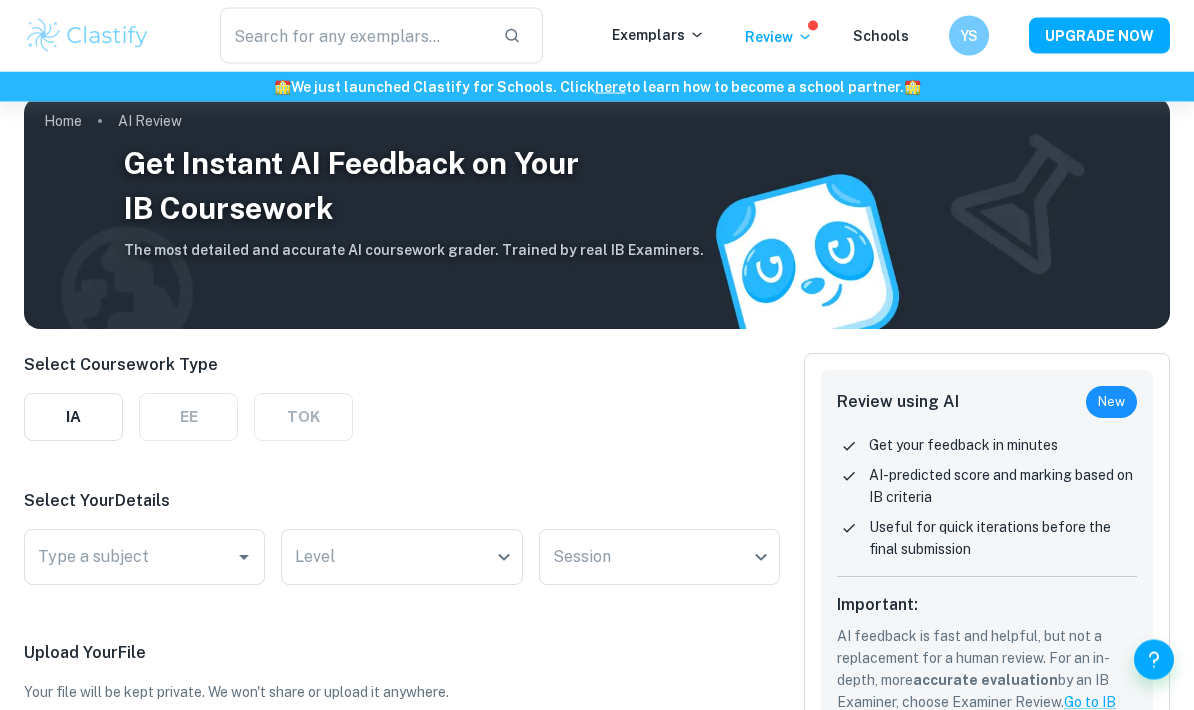 scroll, scrollTop: 0, scrollLeft: 0, axis: both 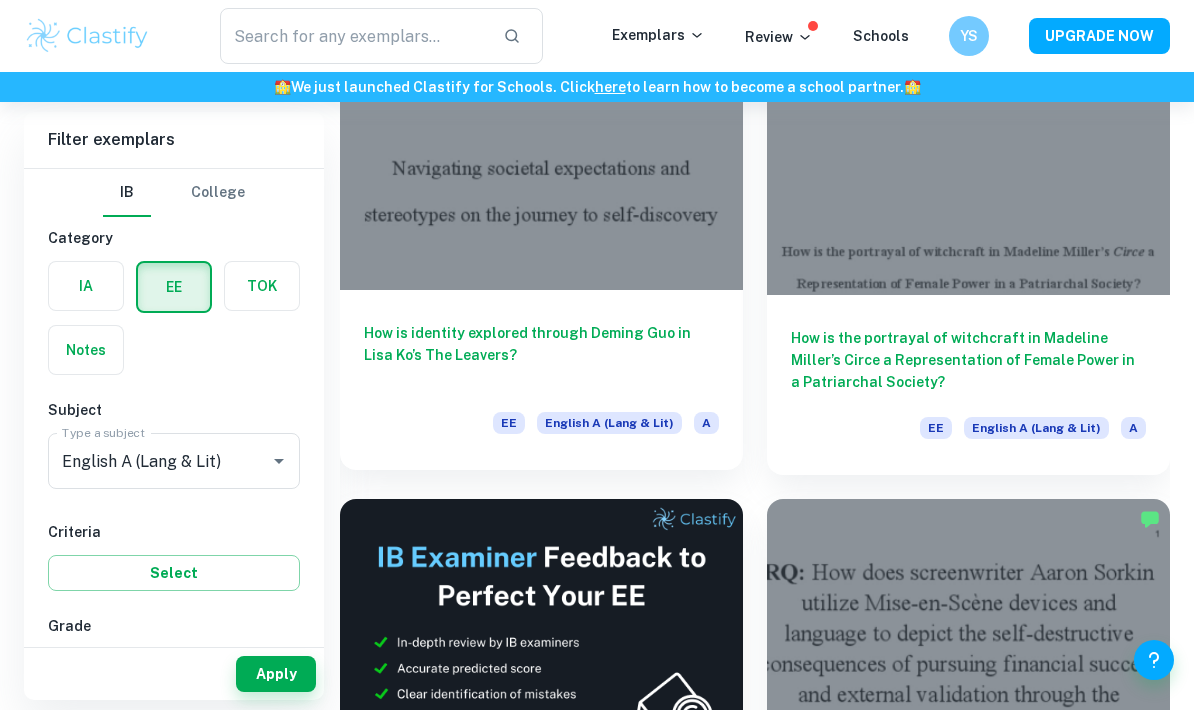 click at bounding box center [541, 139] 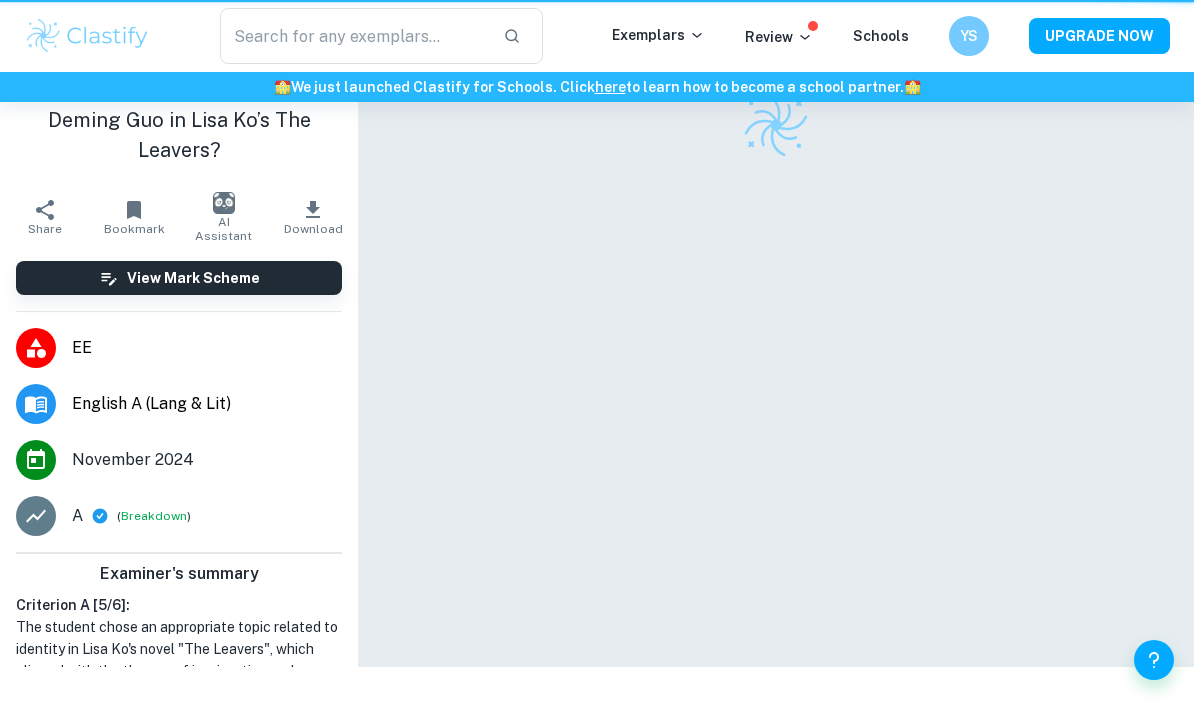scroll, scrollTop: 0, scrollLeft: 0, axis: both 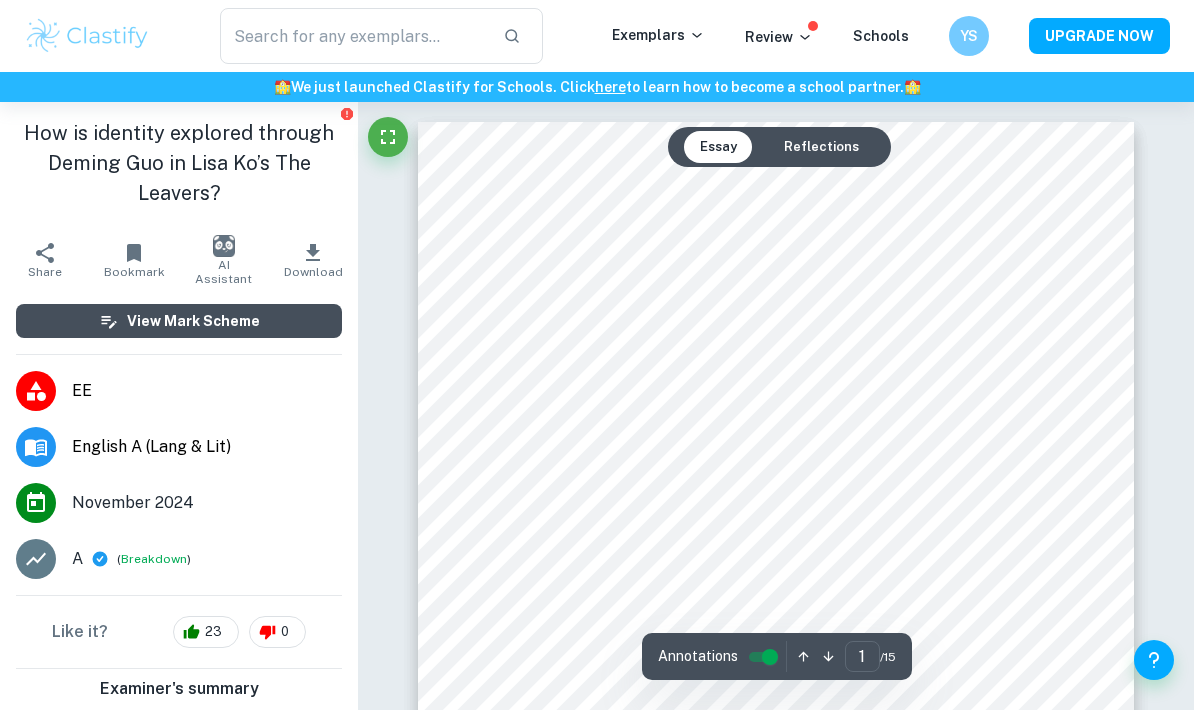 click on "View Mark Scheme" at bounding box center [179, 321] 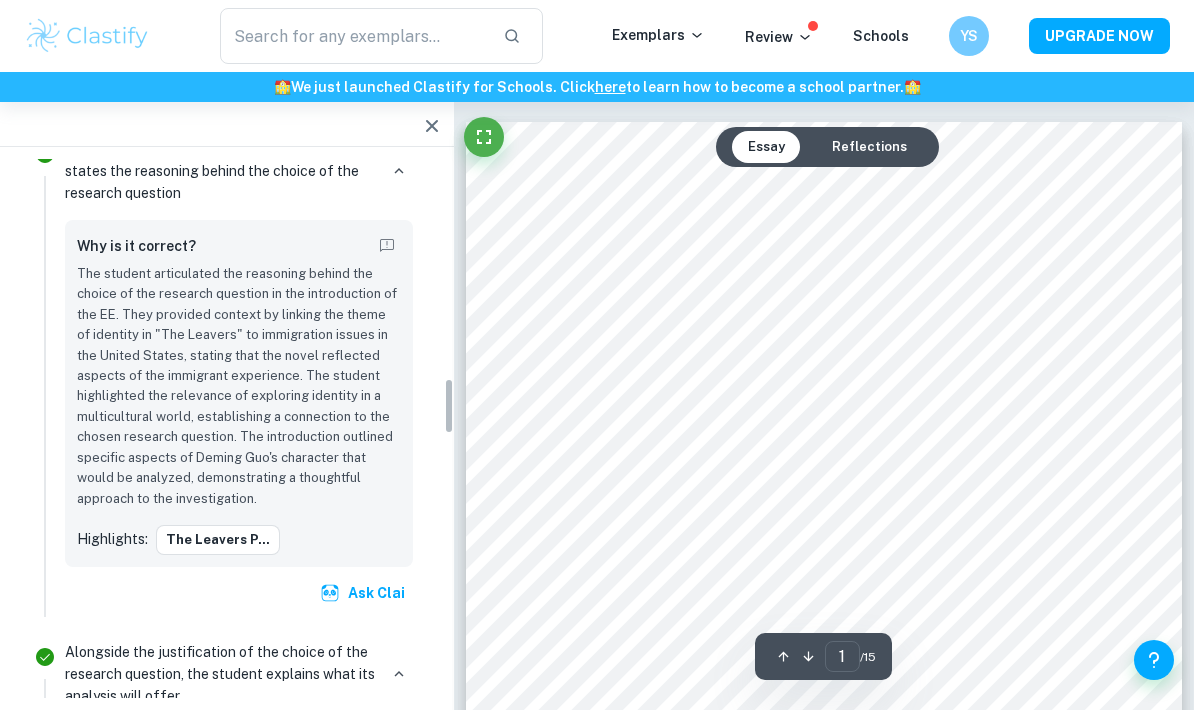 scroll, scrollTop: 2392, scrollLeft: 0, axis: vertical 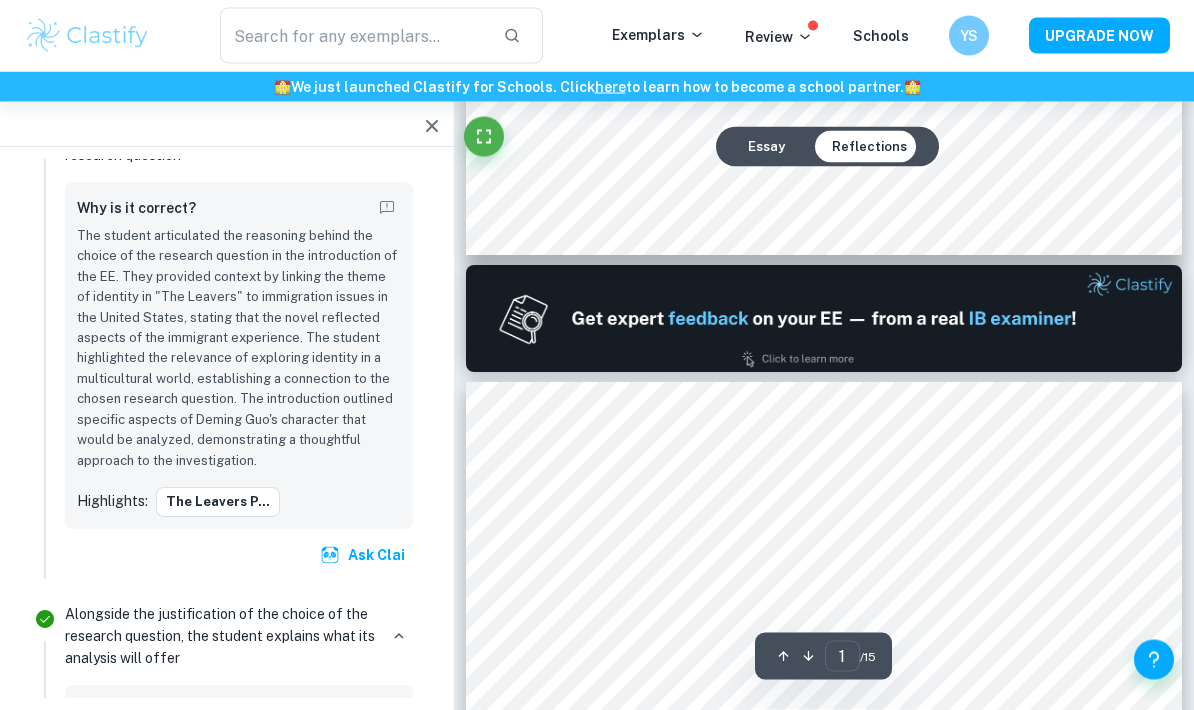 type on "2" 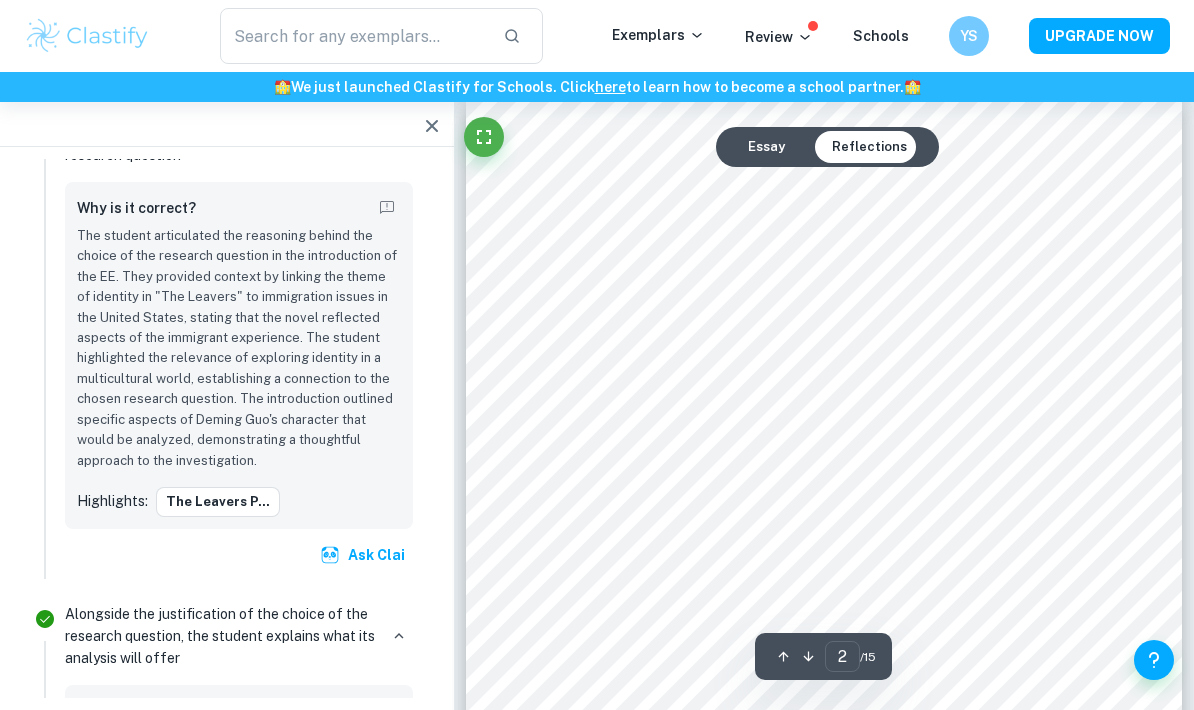 scroll, scrollTop: 1143, scrollLeft: 0, axis: vertical 